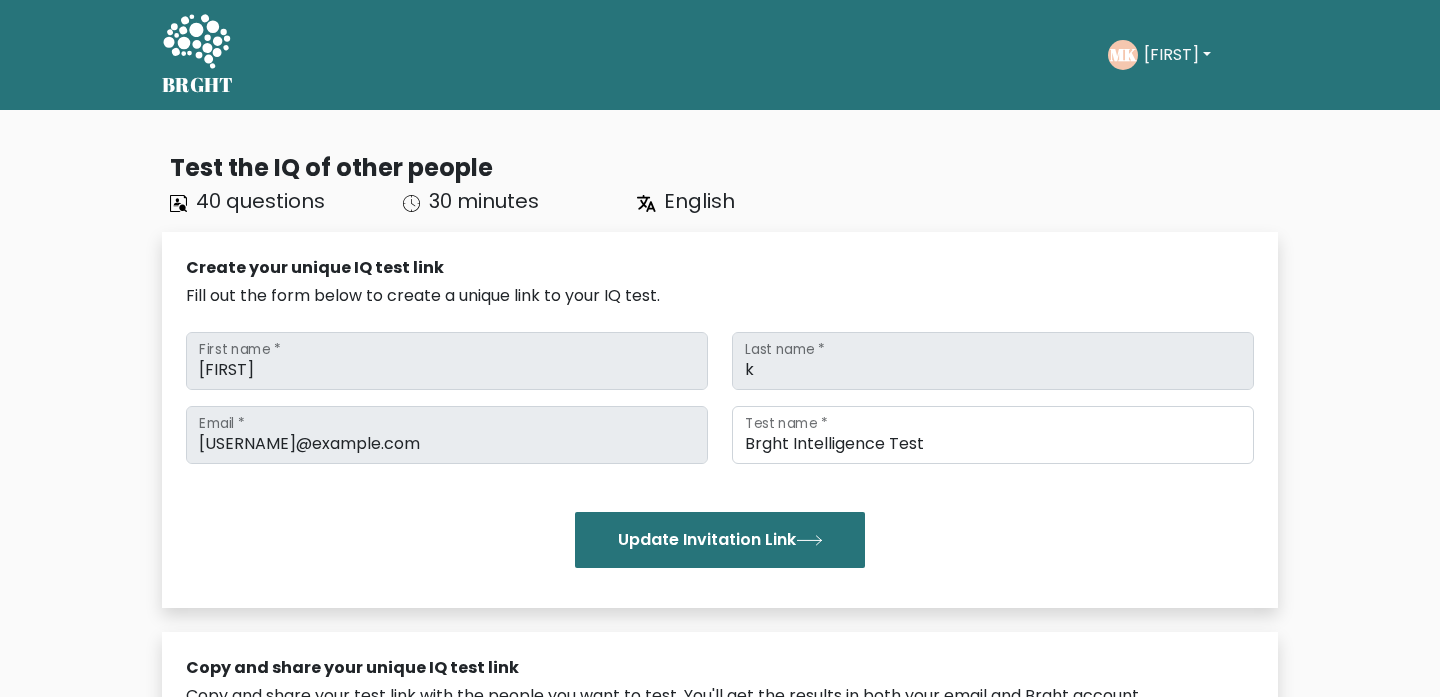 scroll, scrollTop: 0, scrollLeft: 0, axis: both 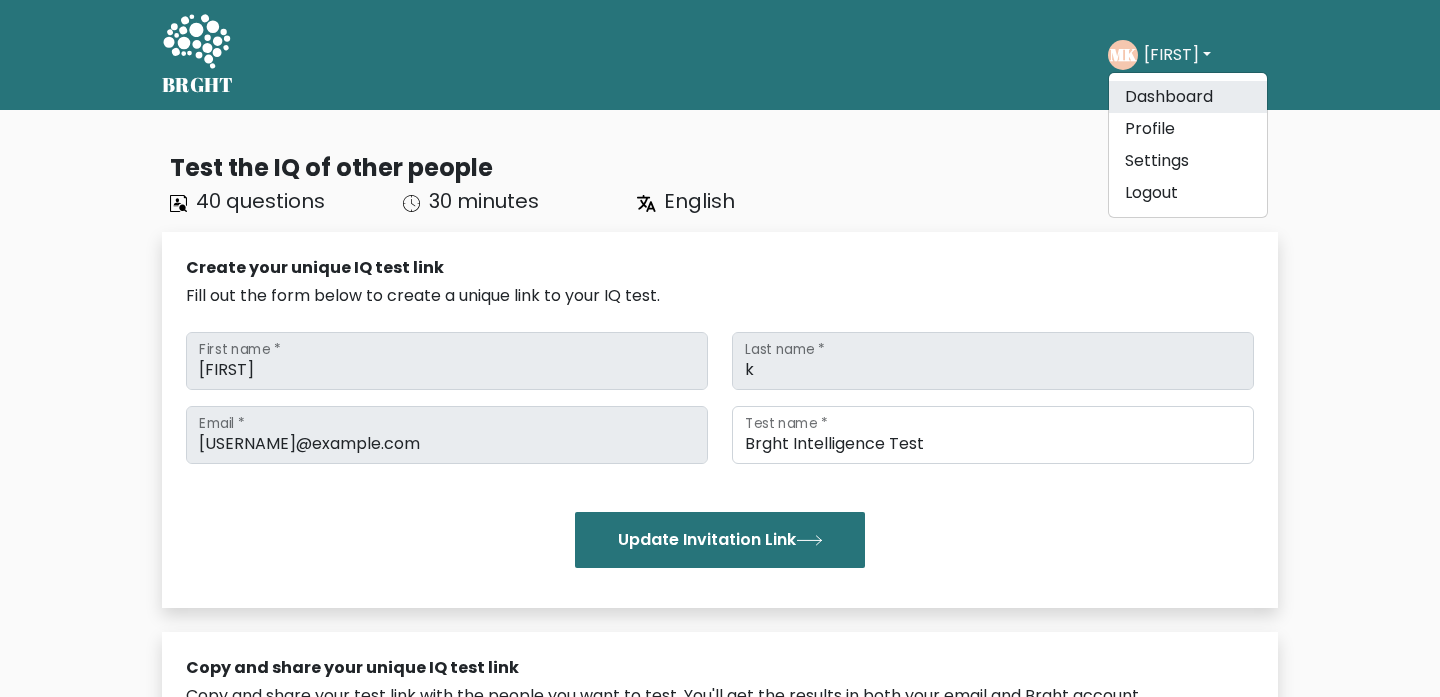 click on "Dashboard" at bounding box center (1188, 97) 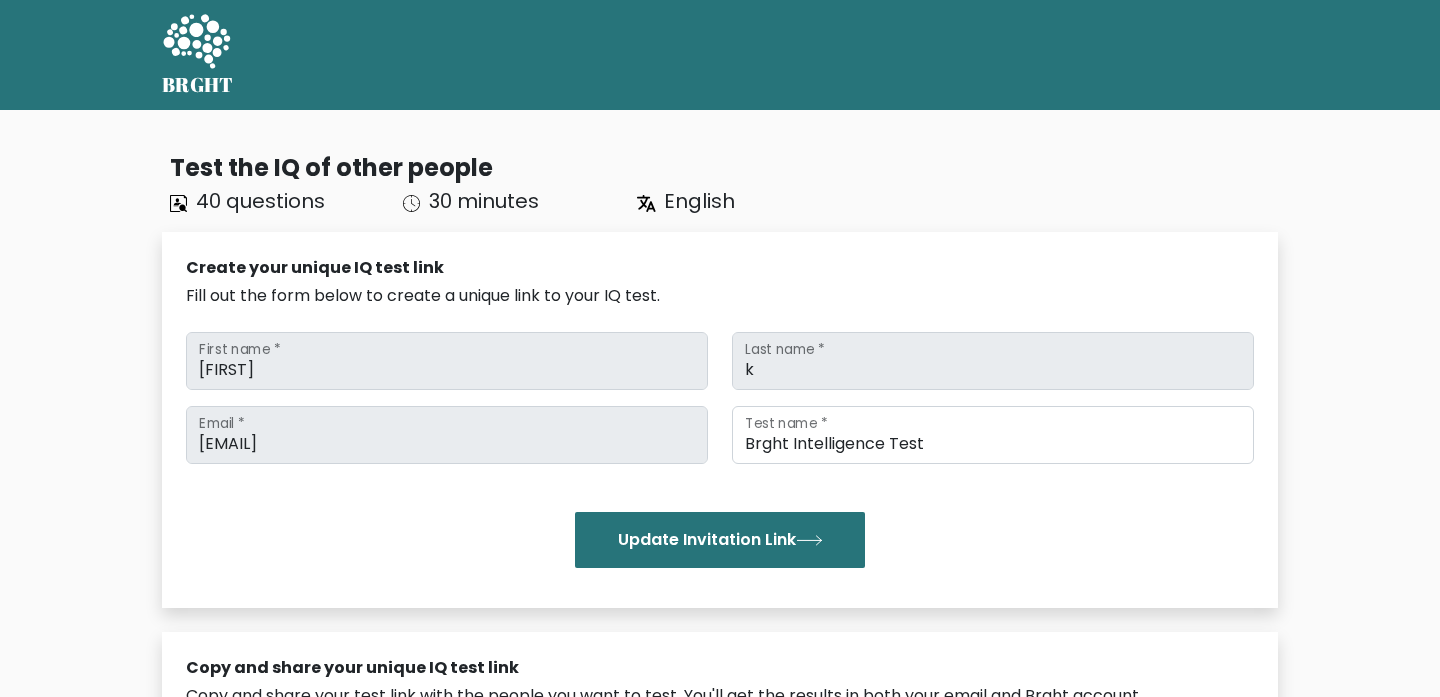 scroll, scrollTop: 0, scrollLeft: 0, axis: both 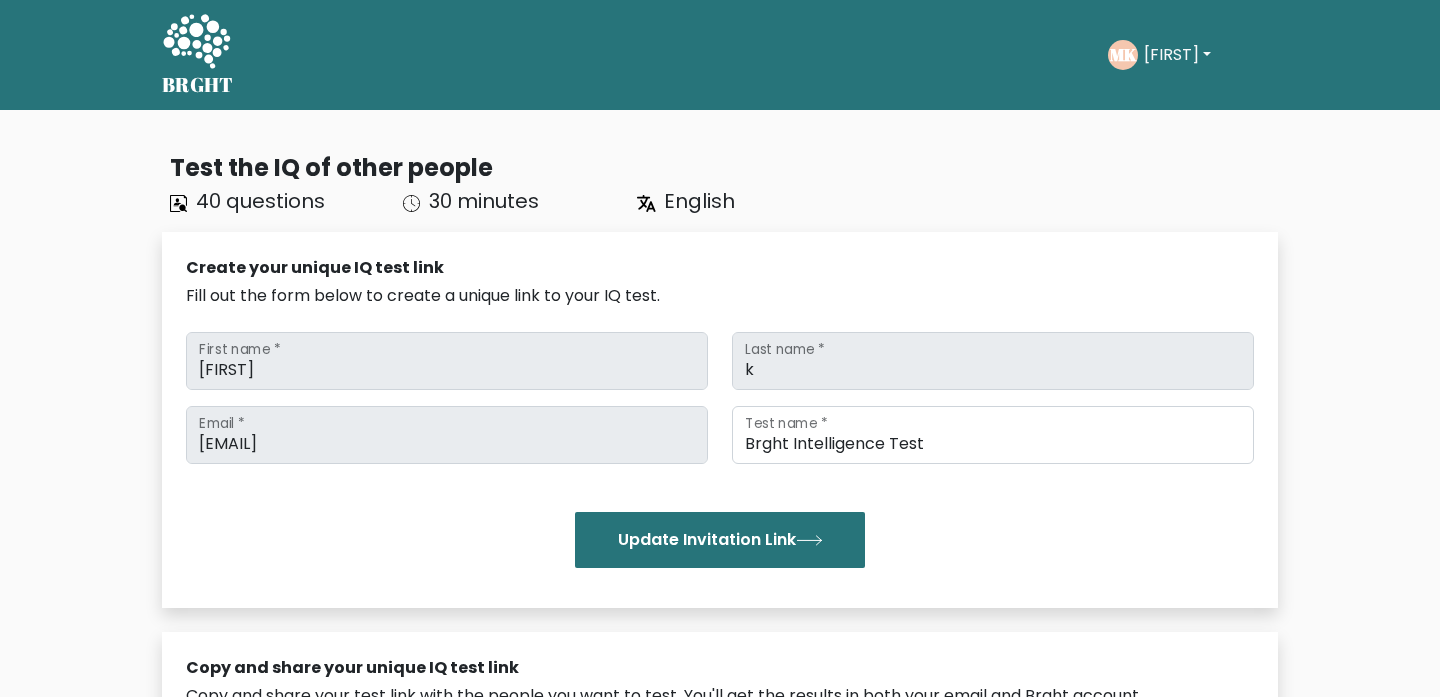 click on "[FIRST]" at bounding box center [1177, 55] 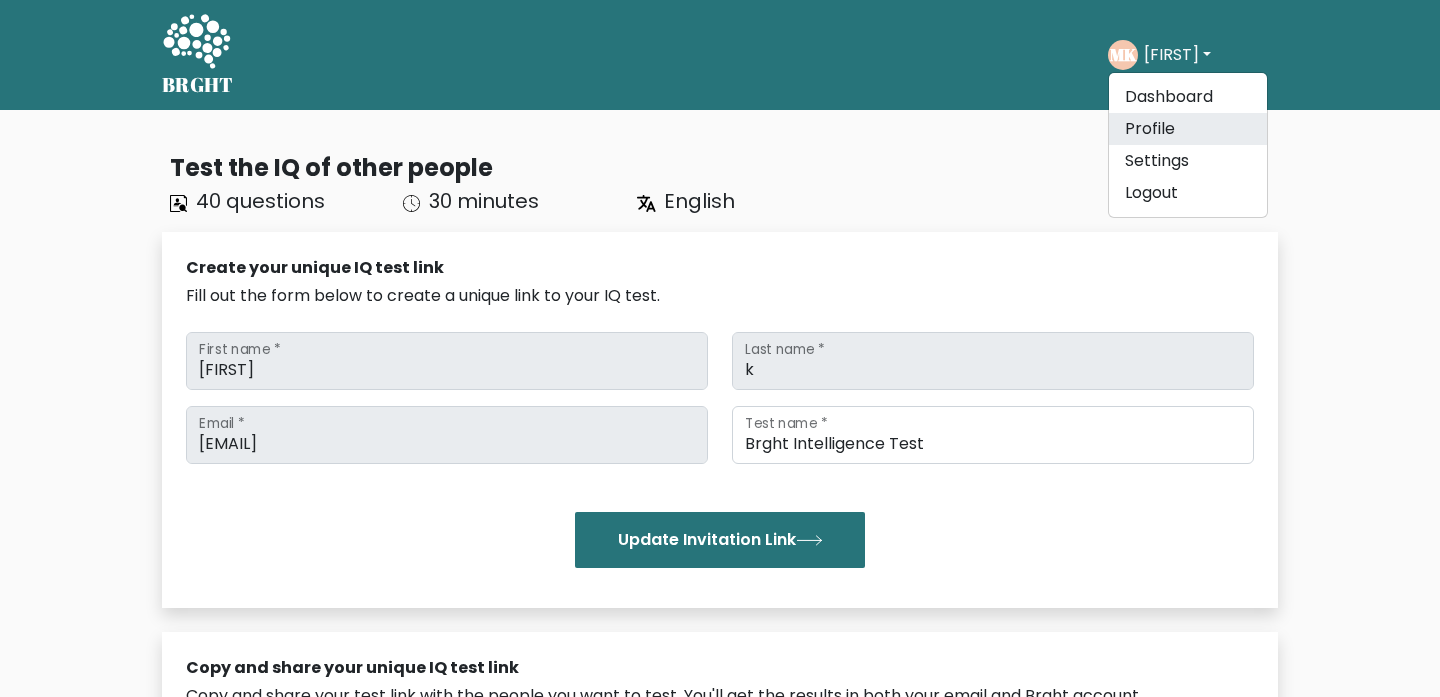 click on "Profile" at bounding box center [1188, 129] 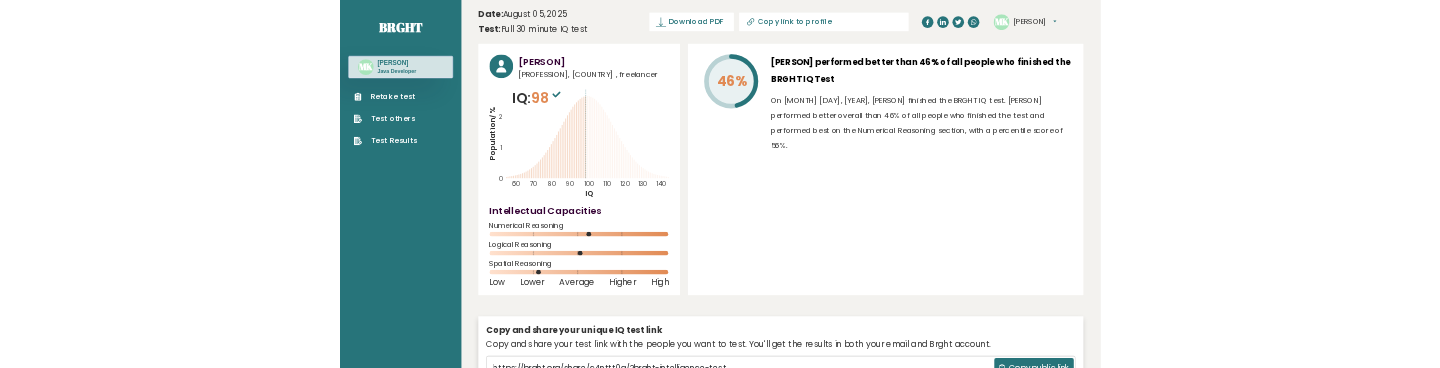 scroll, scrollTop: 0, scrollLeft: 0, axis: both 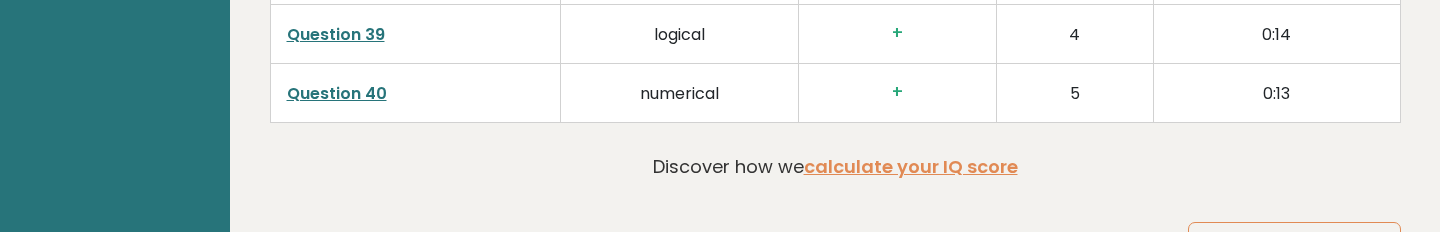 click on "Question
40" at bounding box center [337, 93] 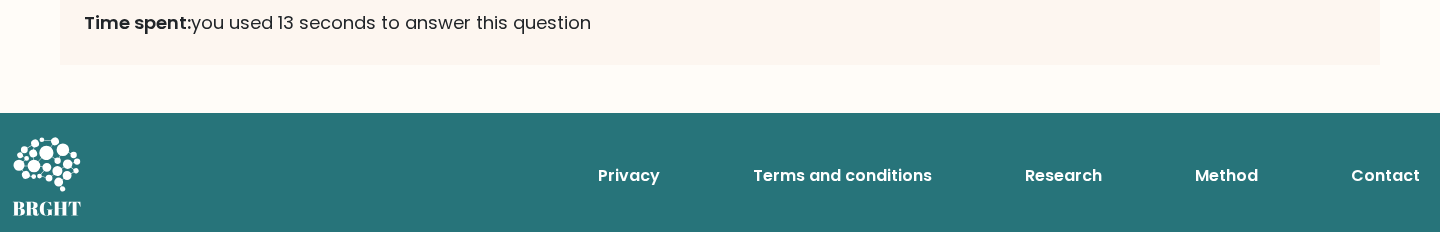 scroll, scrollTop: 4364, scrollLeft: 0, axis: vertical 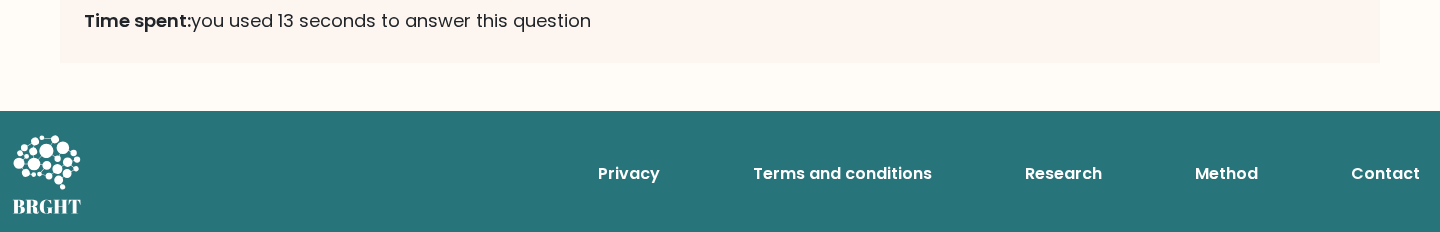 click on "Method" at bounding box center [1226, 174] 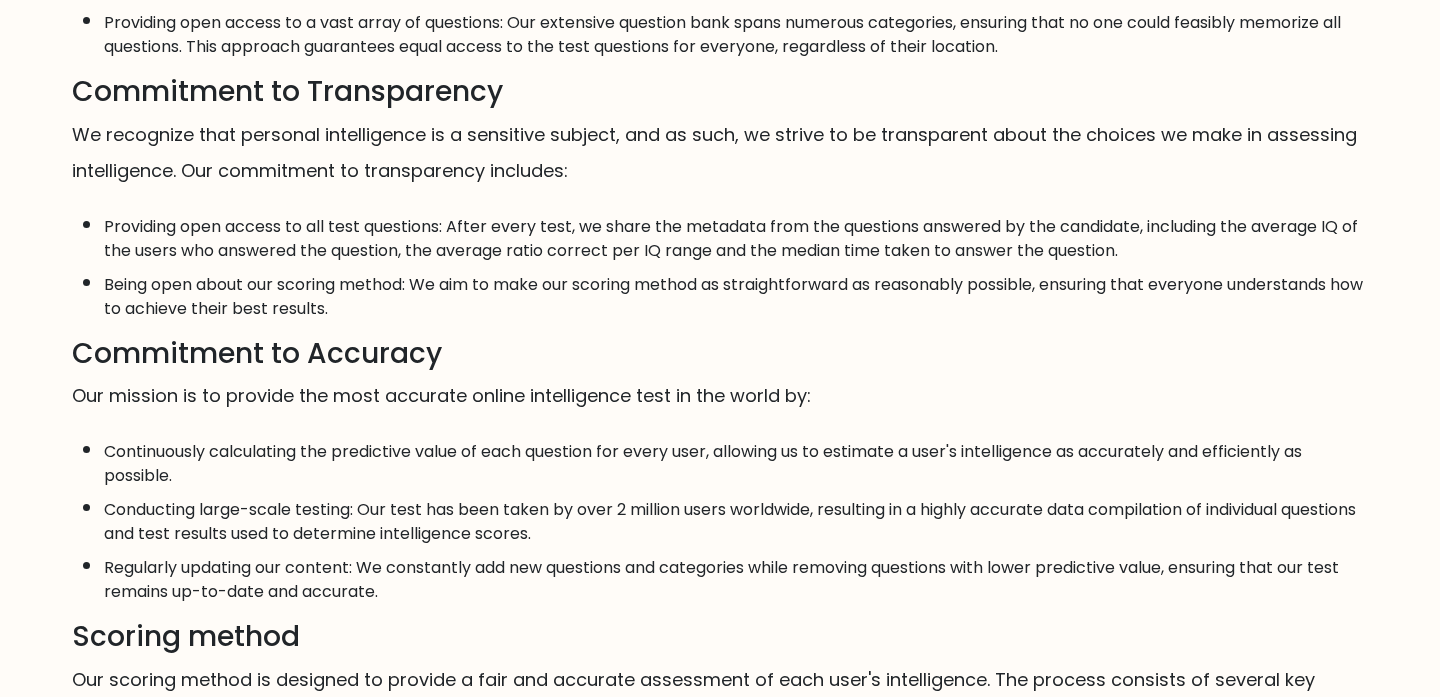scroll, scrollTop: 0, scrollLeft: 0, axis: both 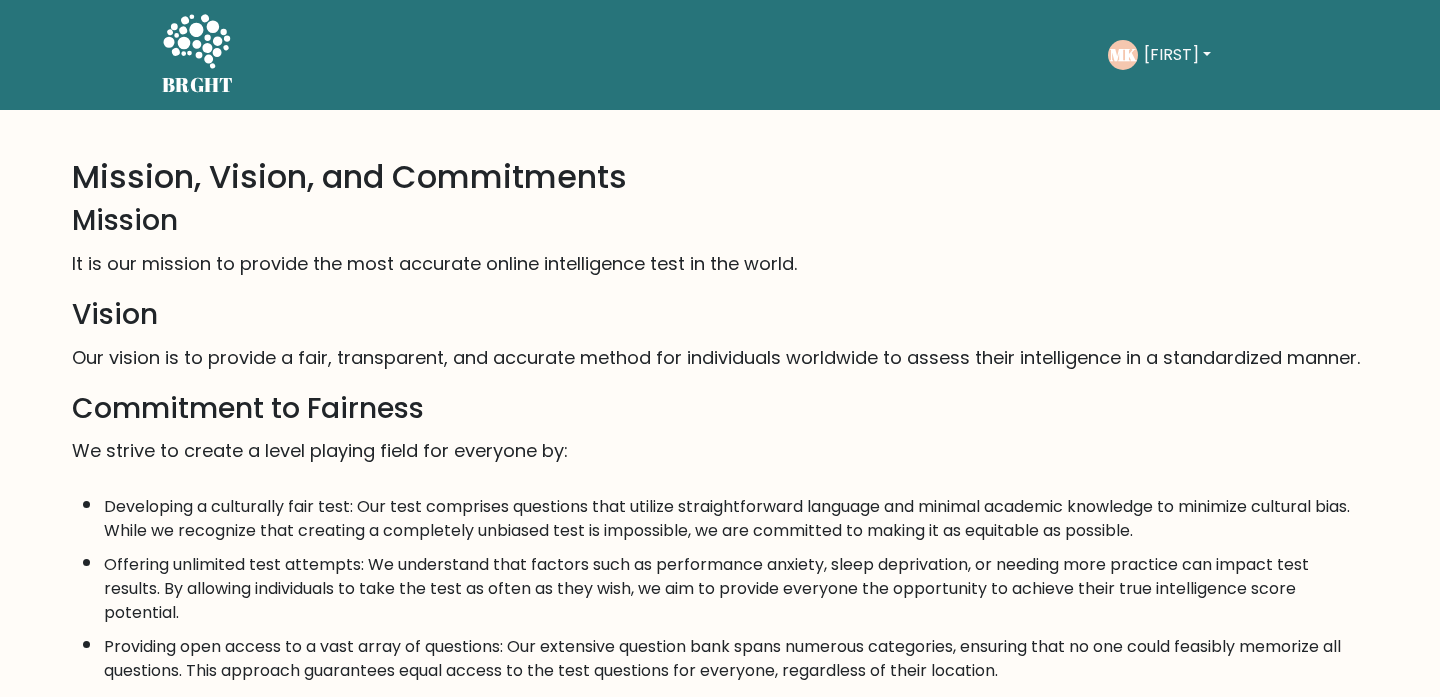 click on "[PERSON]" at bounding box center (1177, 55) 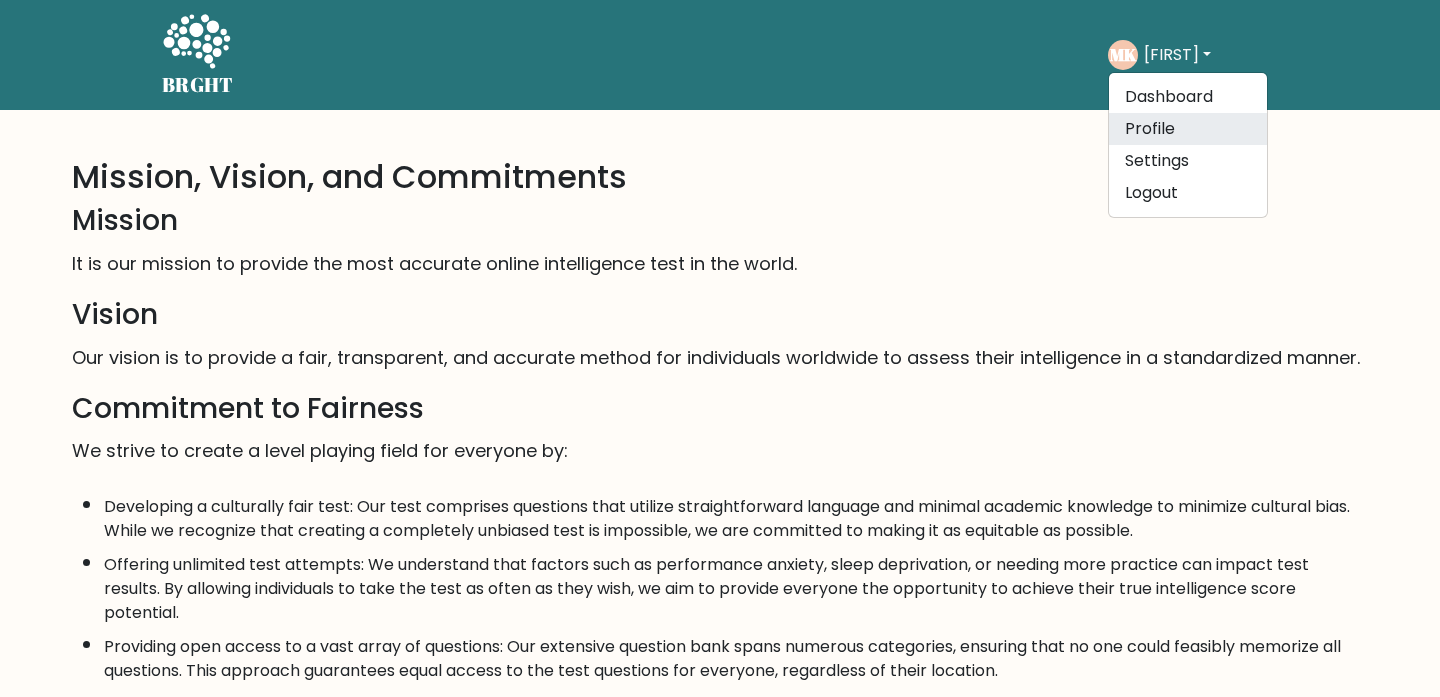 click on "Profile" at bounding box center [1188, 129] 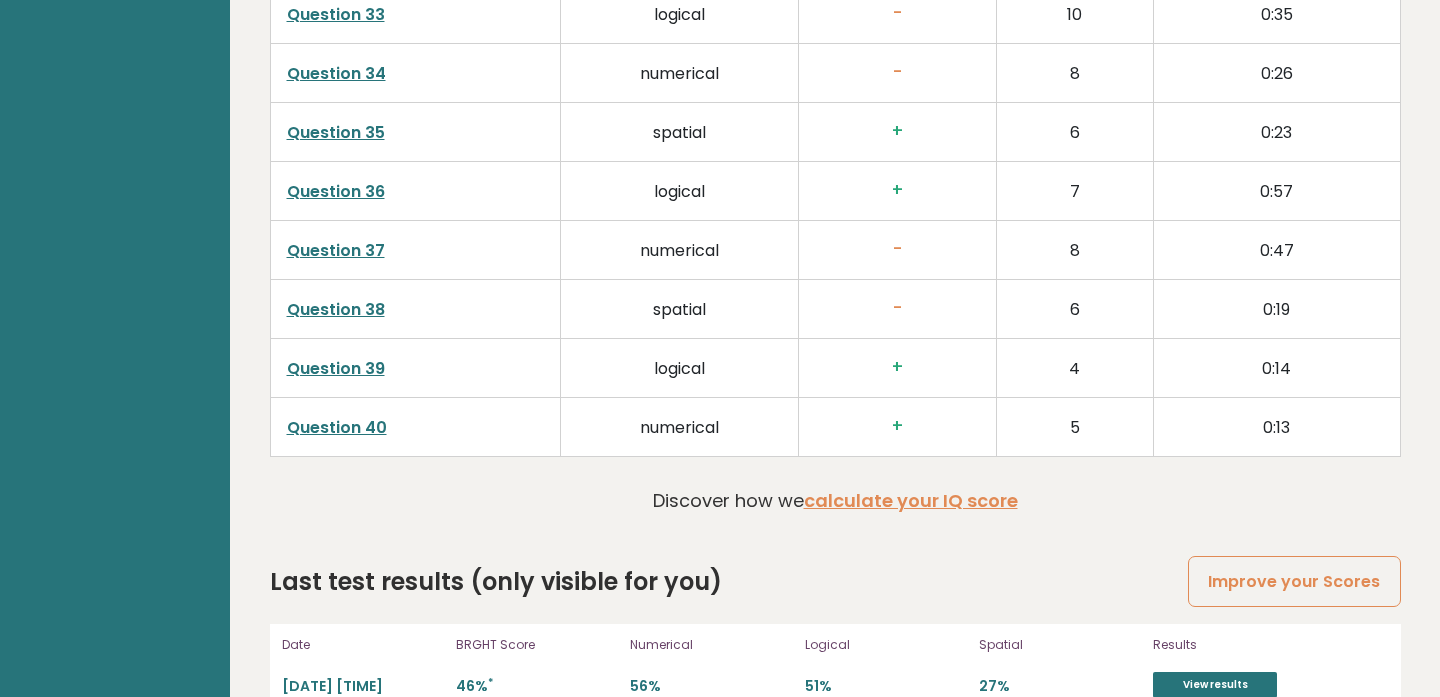 scroll, scrollTop: 3557, scrollLeft: 0, axis: vertical 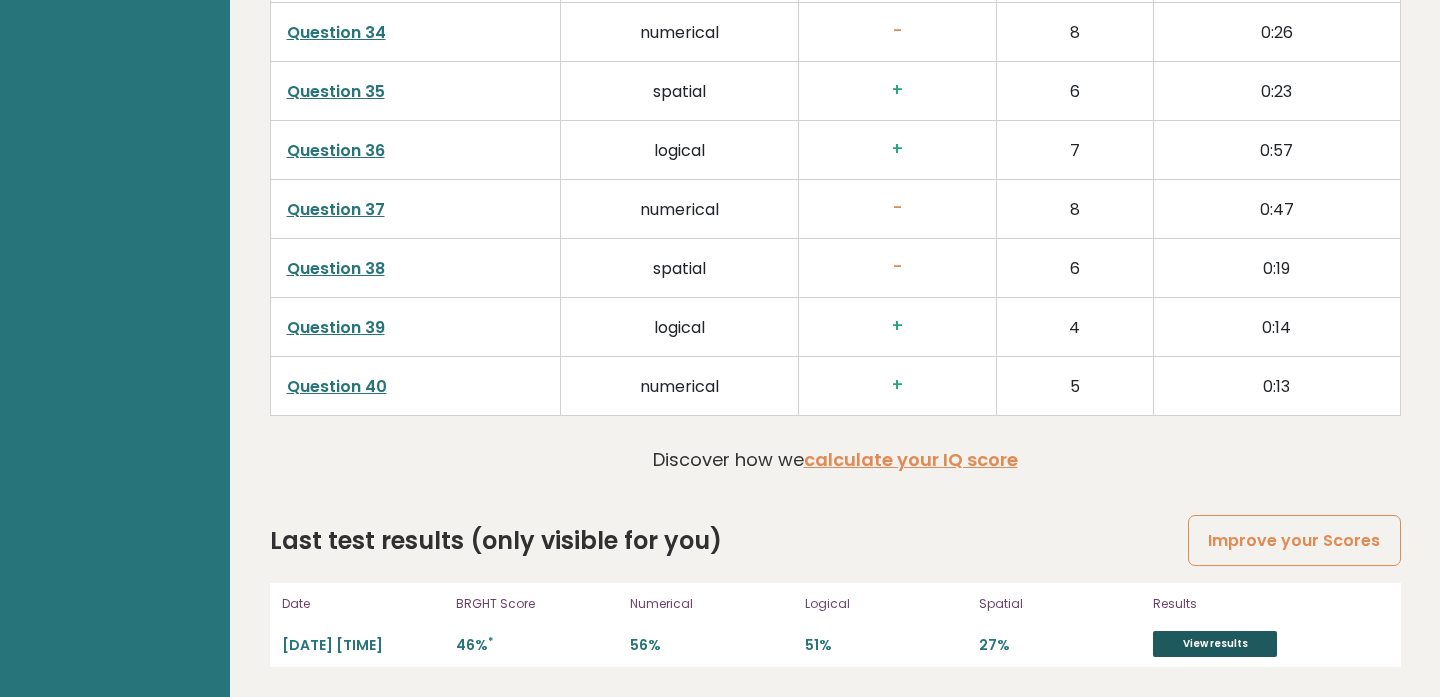 click on "View results" at bounding box center [1215, 644] 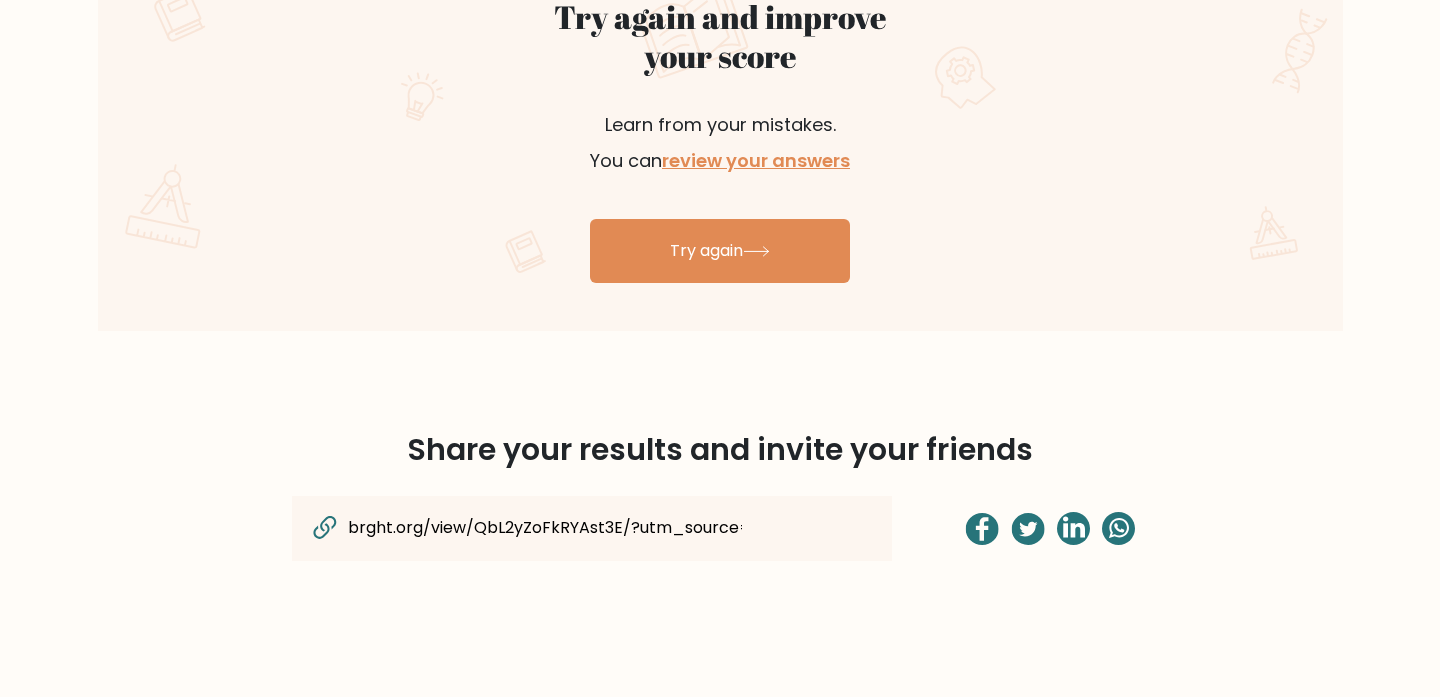 scroll, scrollTop: 1359, scrollLeft: 0, axis: vertical 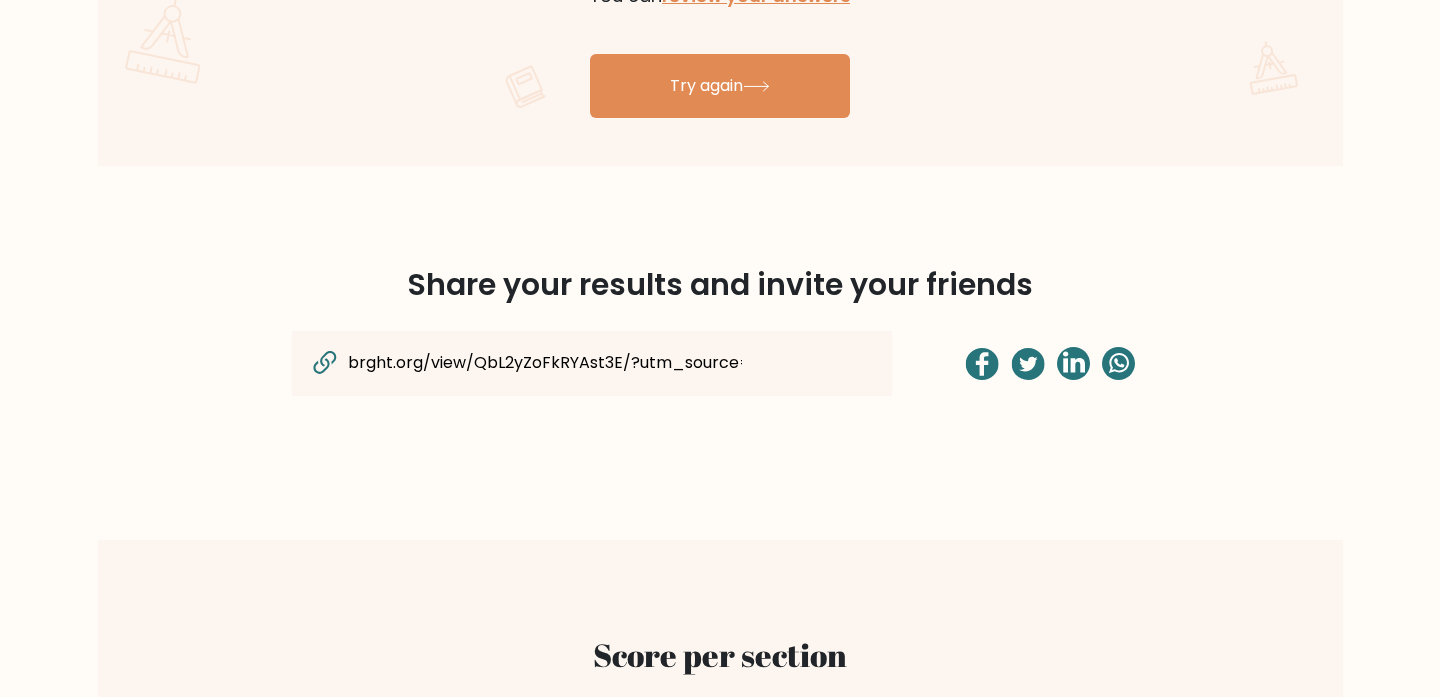 click on "brght.org/view/QbL2yZoFkRYAst3E/?utm_source=share&utm_medium=copy&utm_campaign=result" at bounding box center (545, 363) 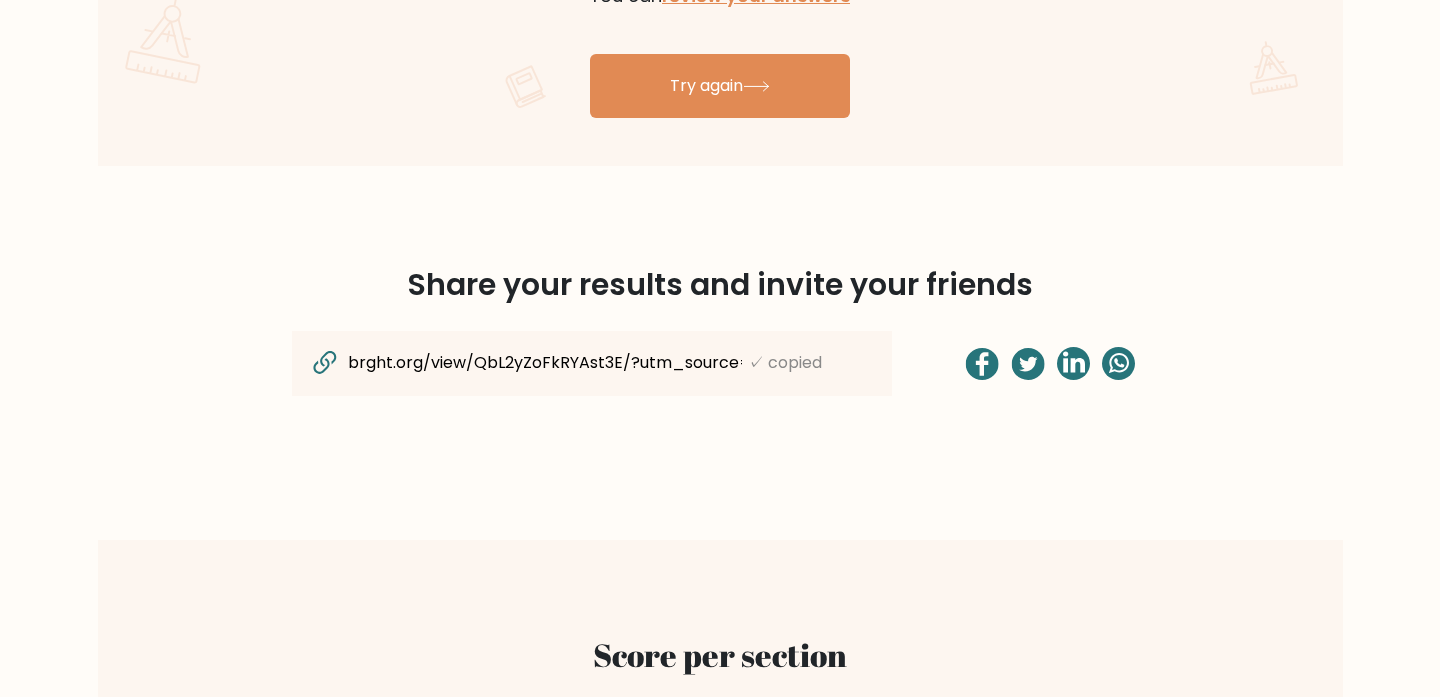 click on "brght.org/view/QbL2yZoFkRYAst3E/?utm_source=share&utm_medium=copy&utm_campaign=result" at bounding box center [545, 363] 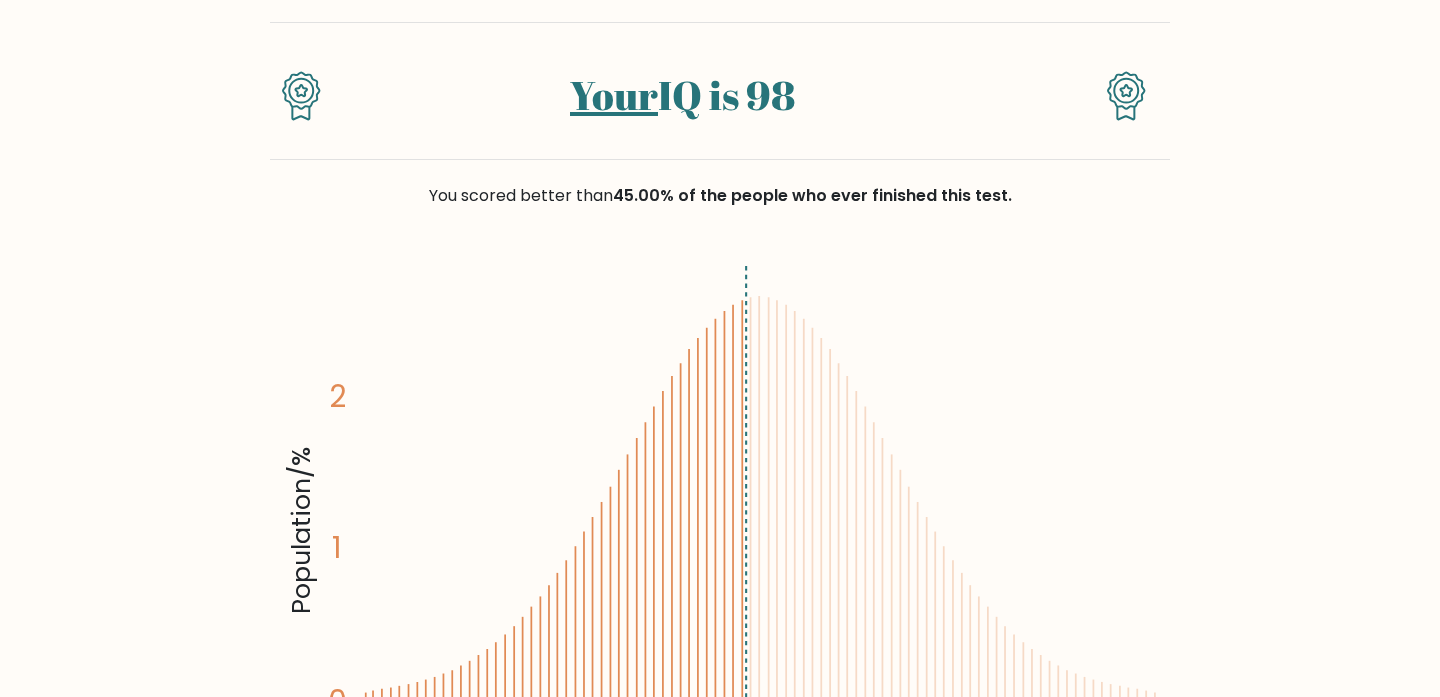 scroll, scrollTop: 0, scrollLeft: 0, axis: both 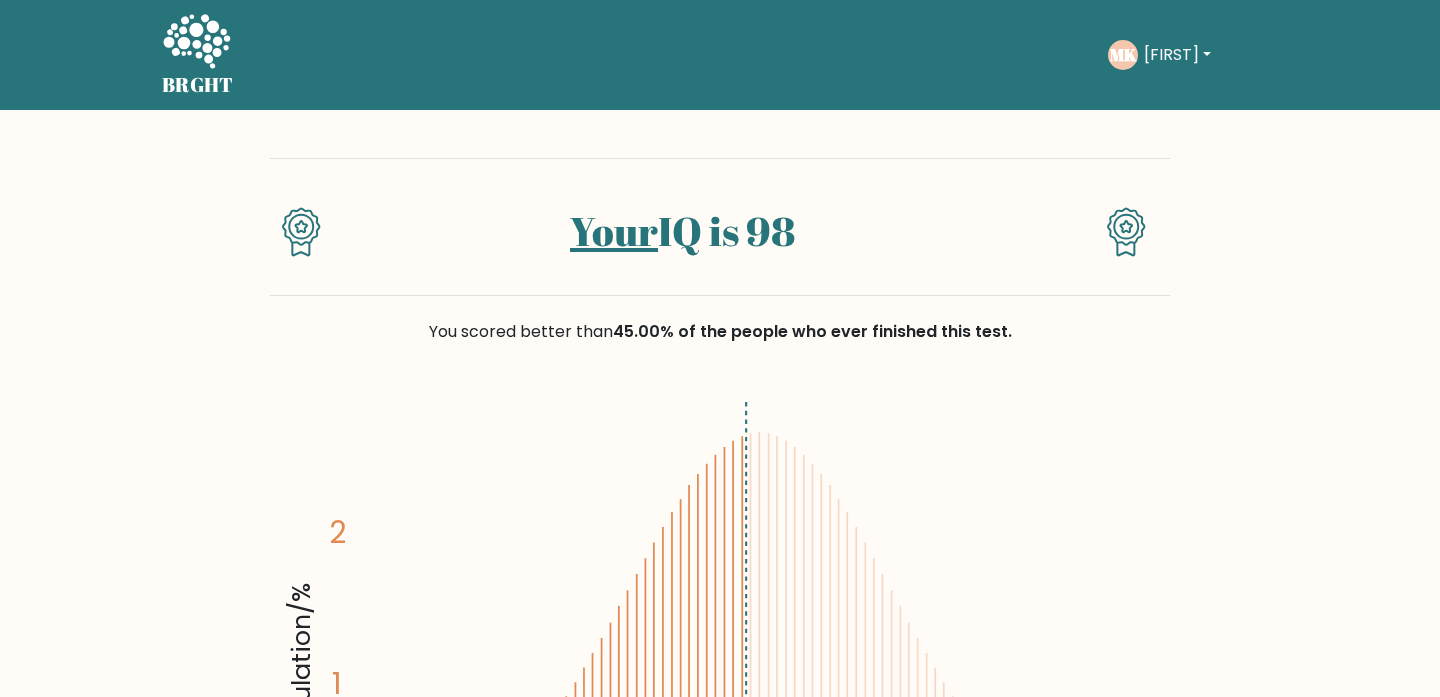 click on "Your" at bounding box center [614, 231] 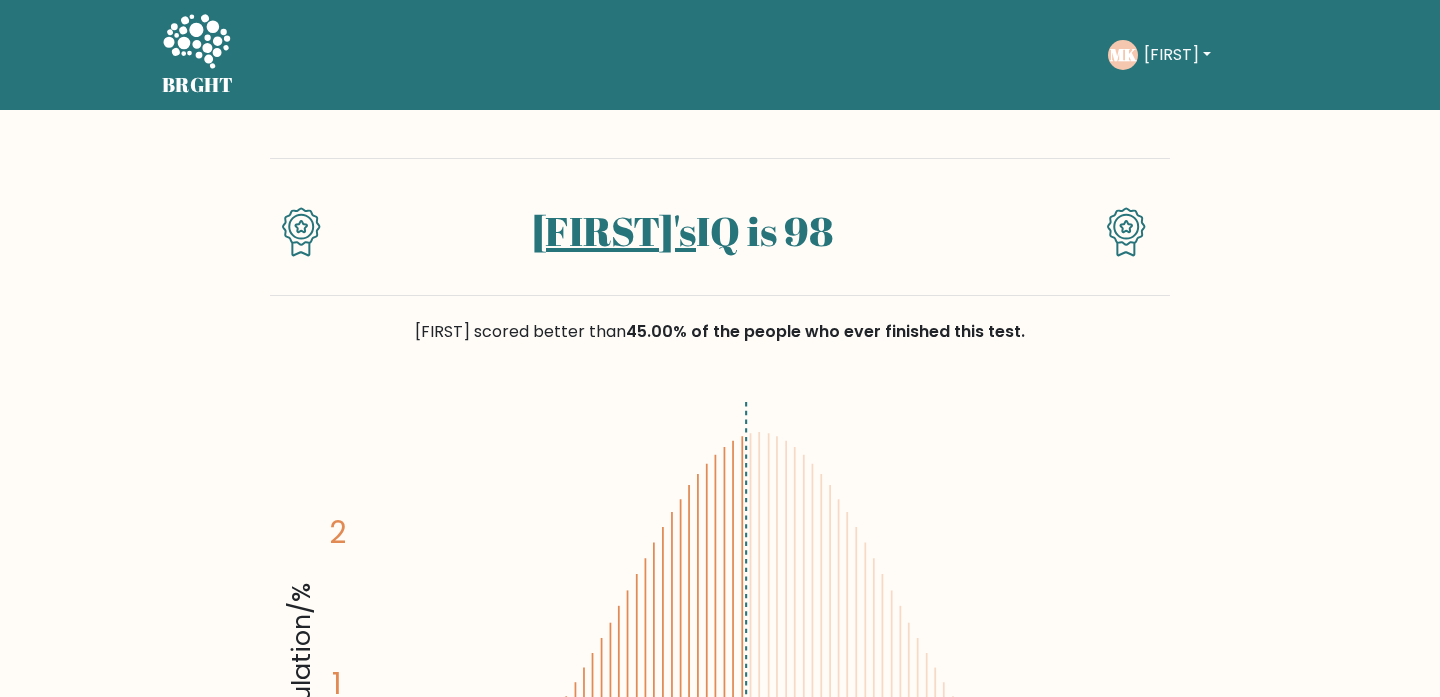 scroll, scrollTop: 0, scrollLeft: 0, axis: both 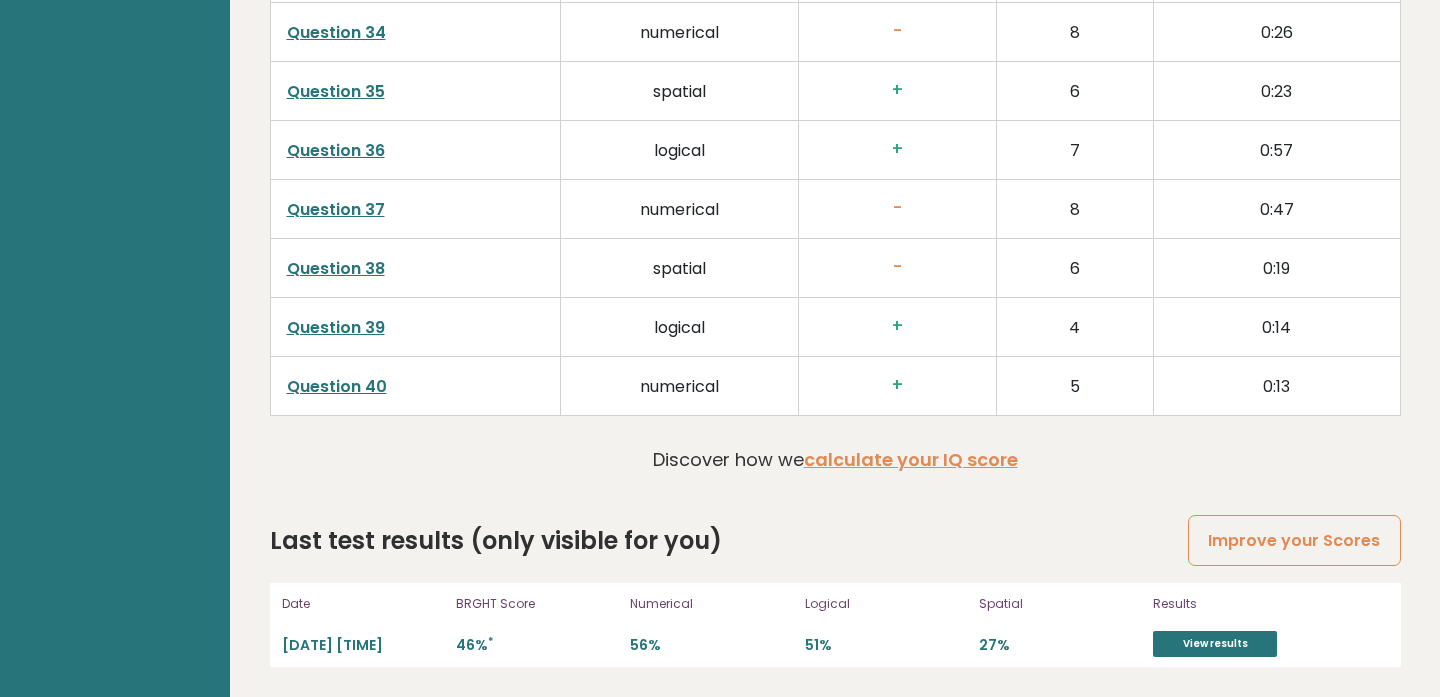 click on "Question
39" at bounding box center (336, 327) 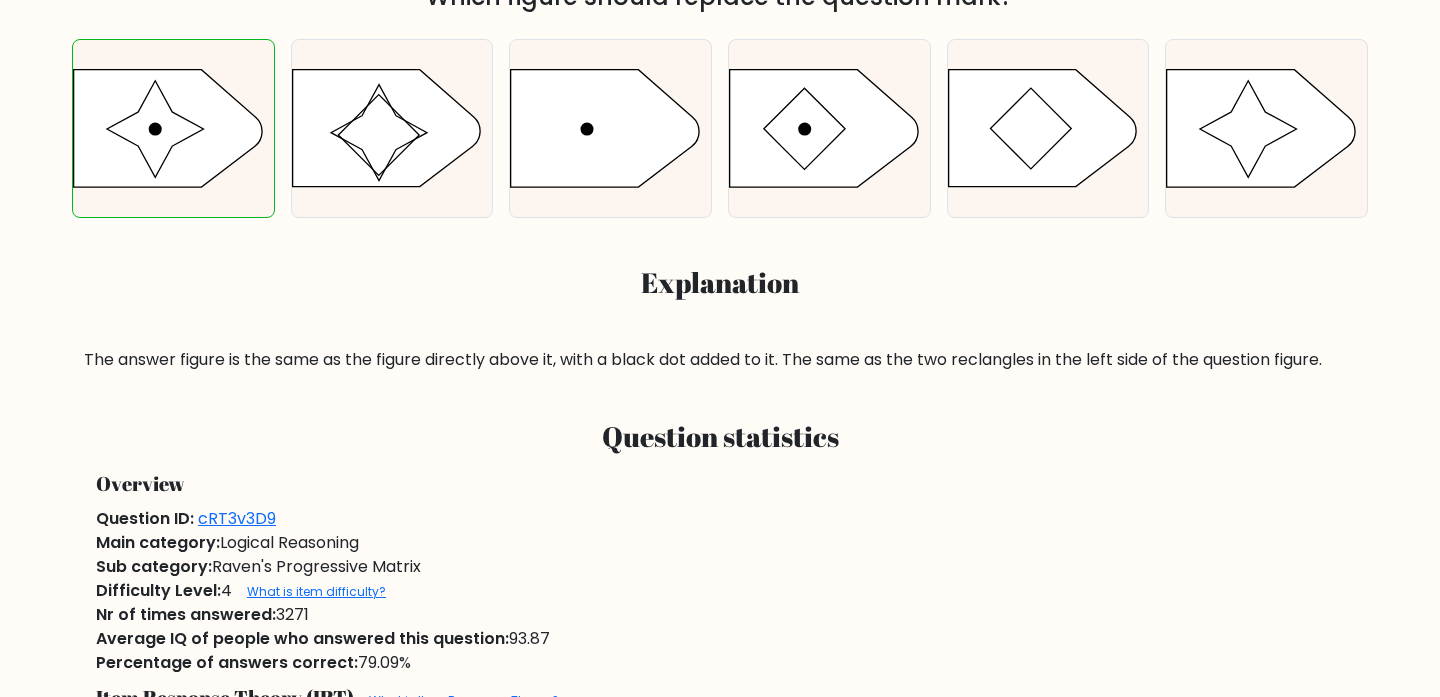 scroll, scrollTop: 674, scrollLeft: 0, axis: vertical 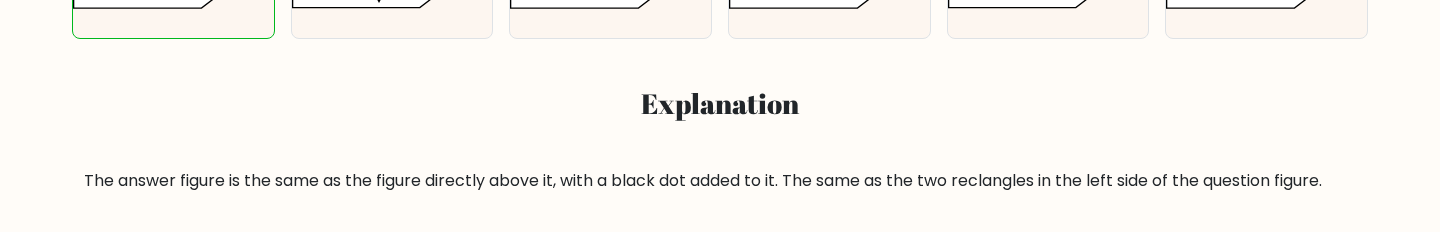 click on "Explanation" at bounding box center (720, 104) 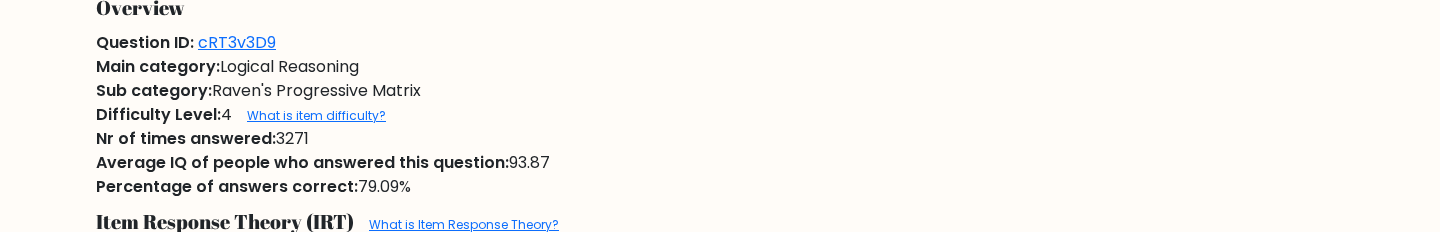 scroll, scrollTop: 893, scrollLeft: 0, axis: vertical 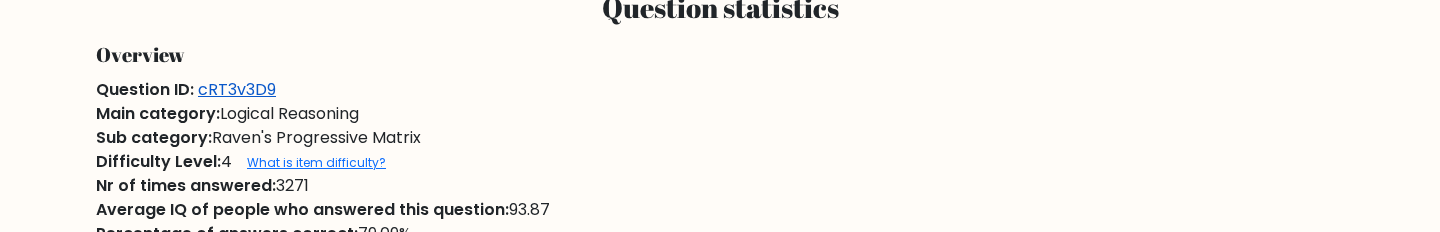click on "cRT3v3D9" at bounding box center (237, 89) 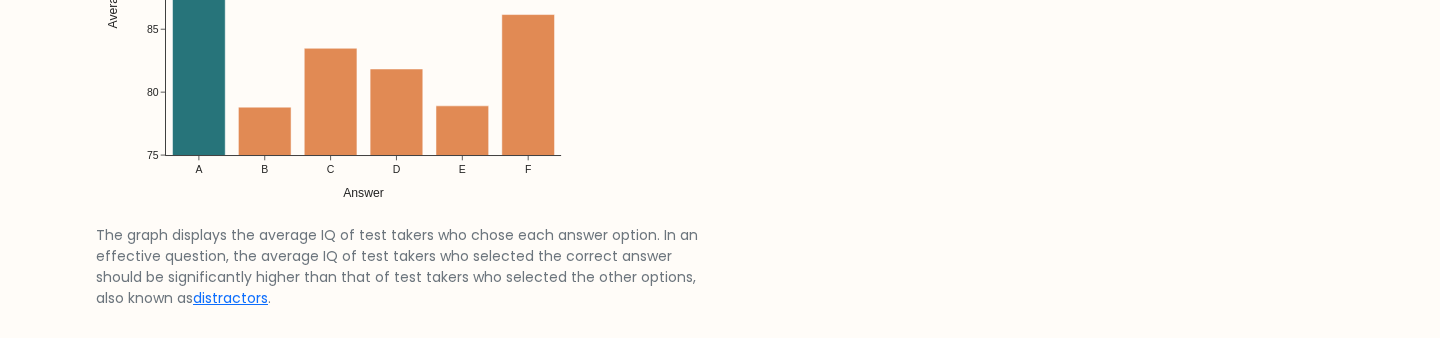 scroll, scrollTop: 3370, scrollLeft: 0, axis: vertical 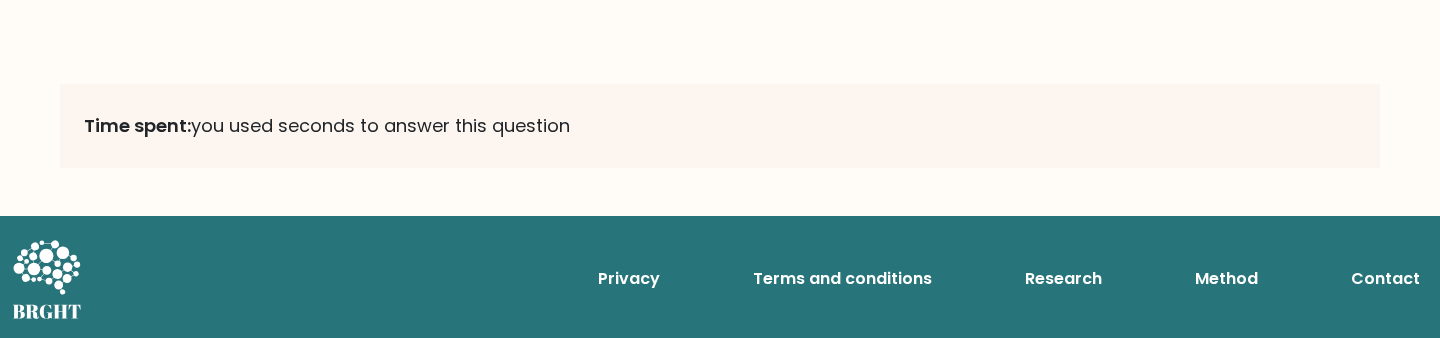 click on "Research" at bounding box center [1063, 279] 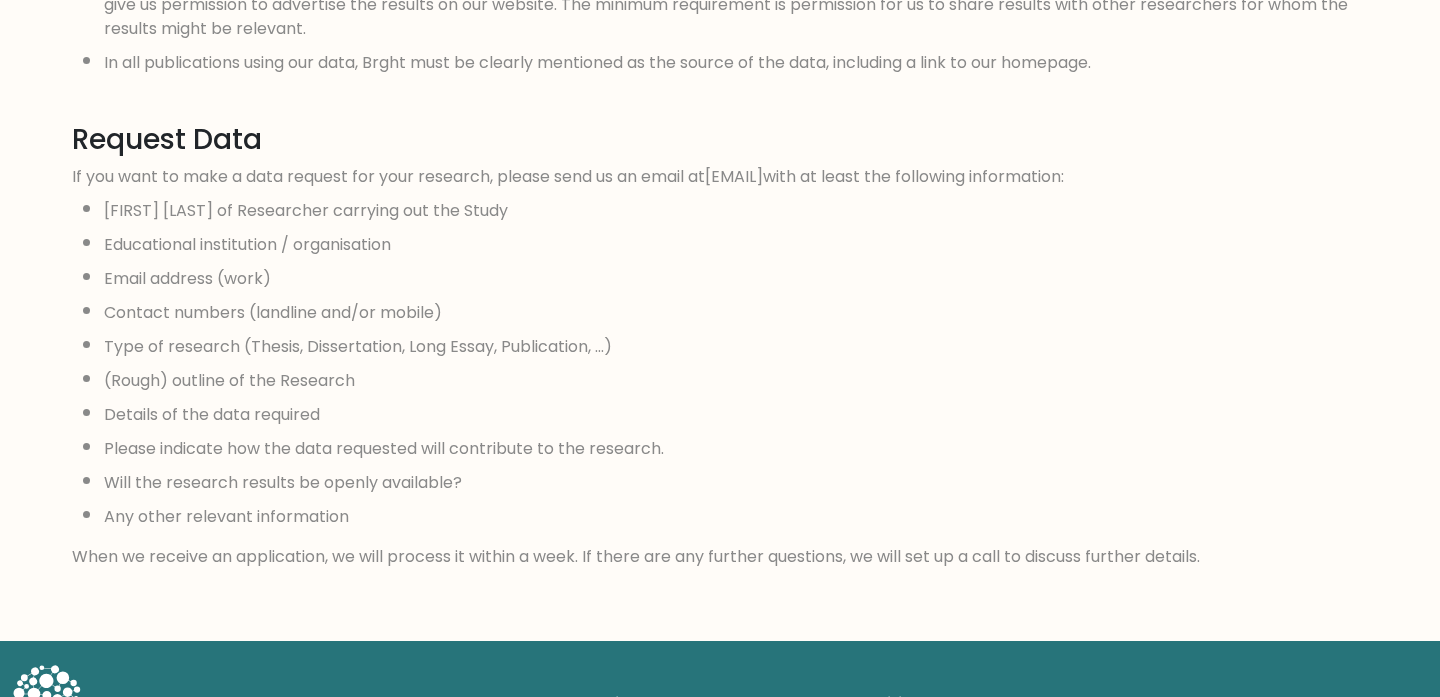 scroll, scrollTop: 1868, scrollLeft: 0, axis: vertical 